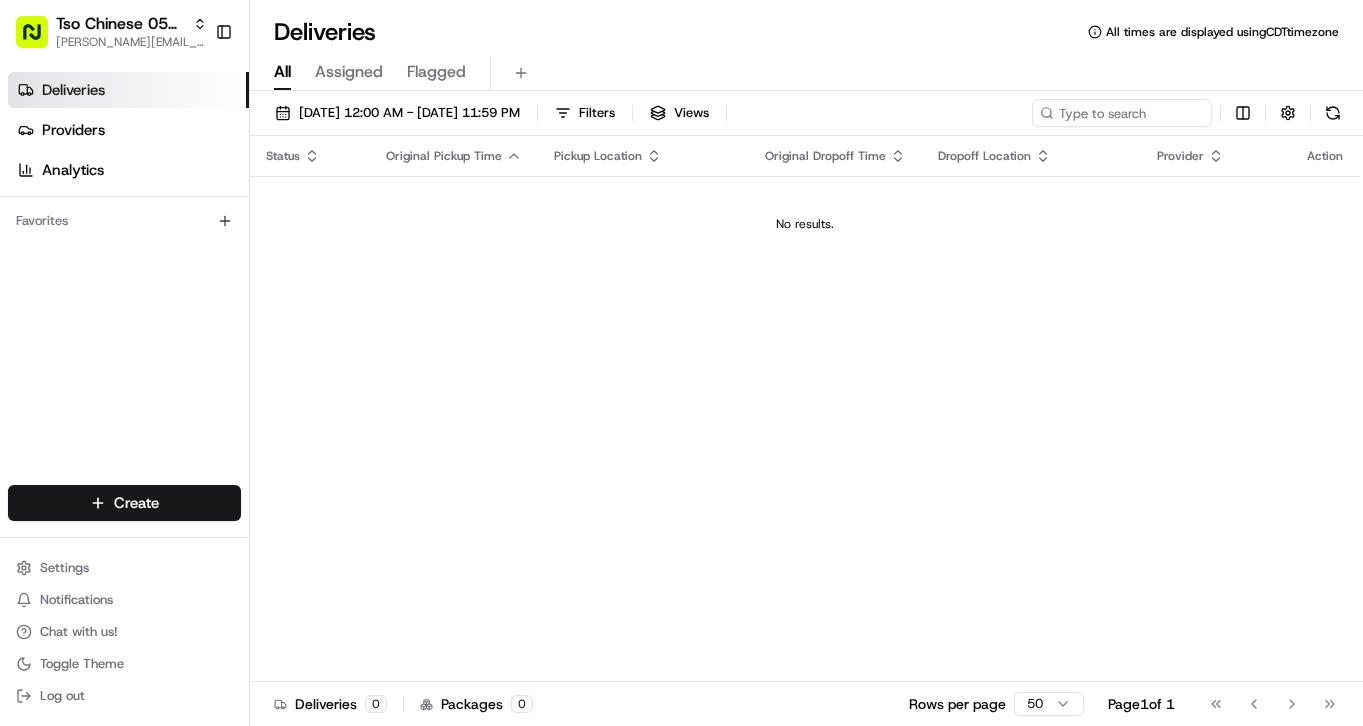 scroll, scrollTop: 0, scrollLeft: 0, axis: both 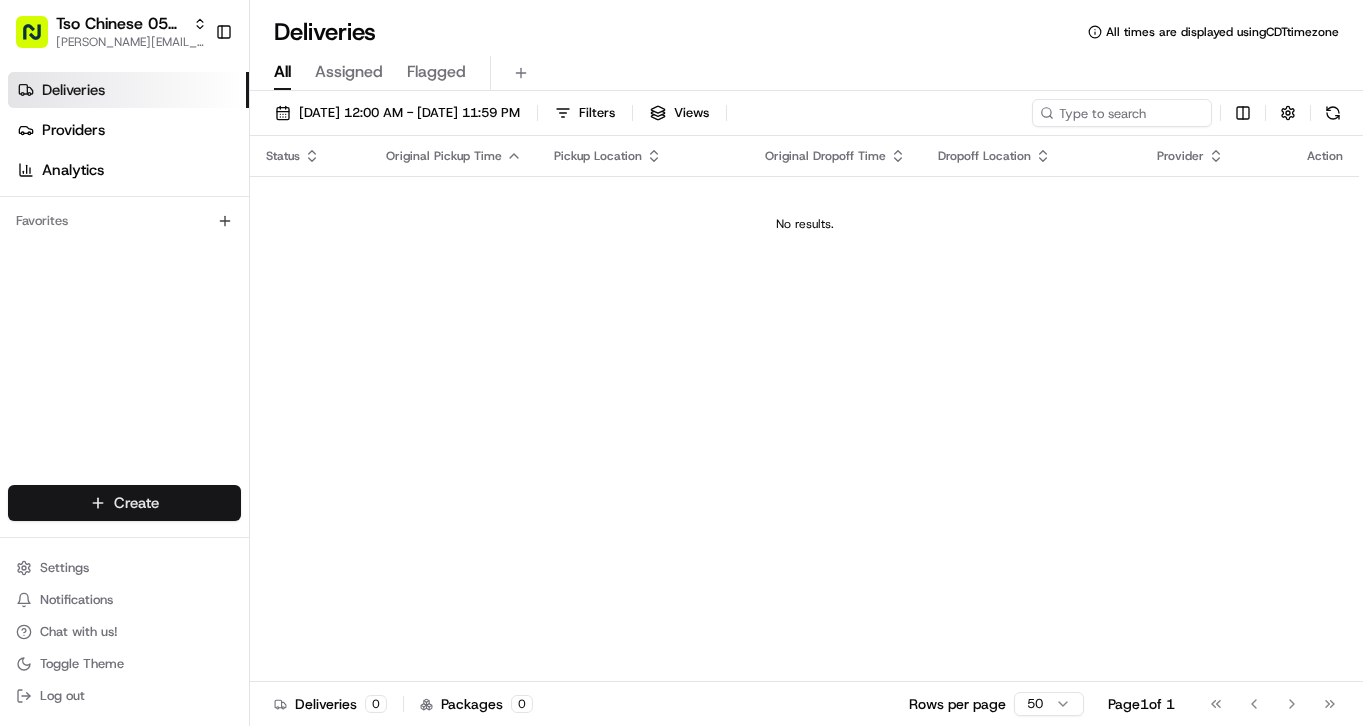 click on "Tso Chinese 05 Menchaca [EMAIL_ADDRESS][DOMAIN_NAME] Toggle Sidebar Deliveries Providers Analytics Favorites Main Menu Members & Organization Organization Users Roles Preferences Customization Tracking Orchestration Automations Dispatch Strategy Locations Pickup Locations Dropoff Locations Billing Billing Refund Requests Integrations Notification Triggers Webhooks API Keys Request Logs Create Settings Notifications Chat with us! Toggle Theme Log out Deliveries All times are displayed using  CDT  timezone All Assigned Flagged [DATE] 12:00 AM - [DATE] 11:59 PM Filters Views Status Original Pickup Time Pickup Location Original Dropoff Time Dropoff Location Provider Action No results. Deliveries 0 Packages 0 Rows per page 50 Page  1  of   1 Go to first page Go to previous page Go to next page Go to last page" at bounding box center (681, 363) 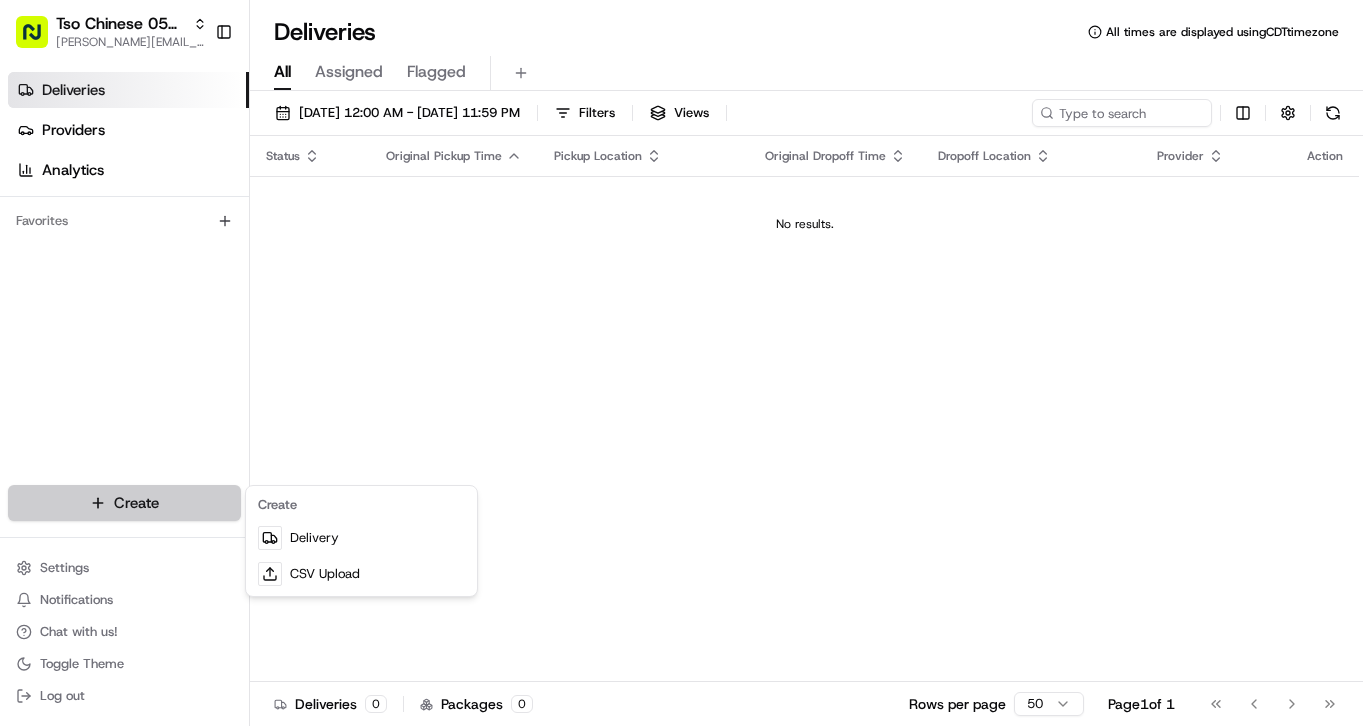 click on "Tso Chinese 05 Menchaca [EMAIL_ADDRESS][DOMAIN_NAME] Toggle Sidebar Deliveries Providers Analytics Favorites Main Menu Members & Organization Organization Users Roles Preferences Customization Tracking Orchestration Automations Dispatch Strategy Locations Pickup Locations Dropoff Locations Billing Billing Refund Requests Integrations Notification Triggers Webhooks API Keys Request Logs Create Settings Notifications Chat with us! Toggle Theme Log out Deliveries All times are displayed using  CDT  timezone All Assigned Flagged [DATE] 12:00 AM - [DATE] 11:59 PM Filters Views Status Original Pickup Time Pickup Location Original Dropoff Time Dropoff Location Provider Action No results. Deliveries 0 Packages 0 Rows per page 50 Page  1  of   1 Go to first page Go to previous page Go to next page Go to last page
Create Delivery CSV Upload Create Create" at bounding box center (681, 363) 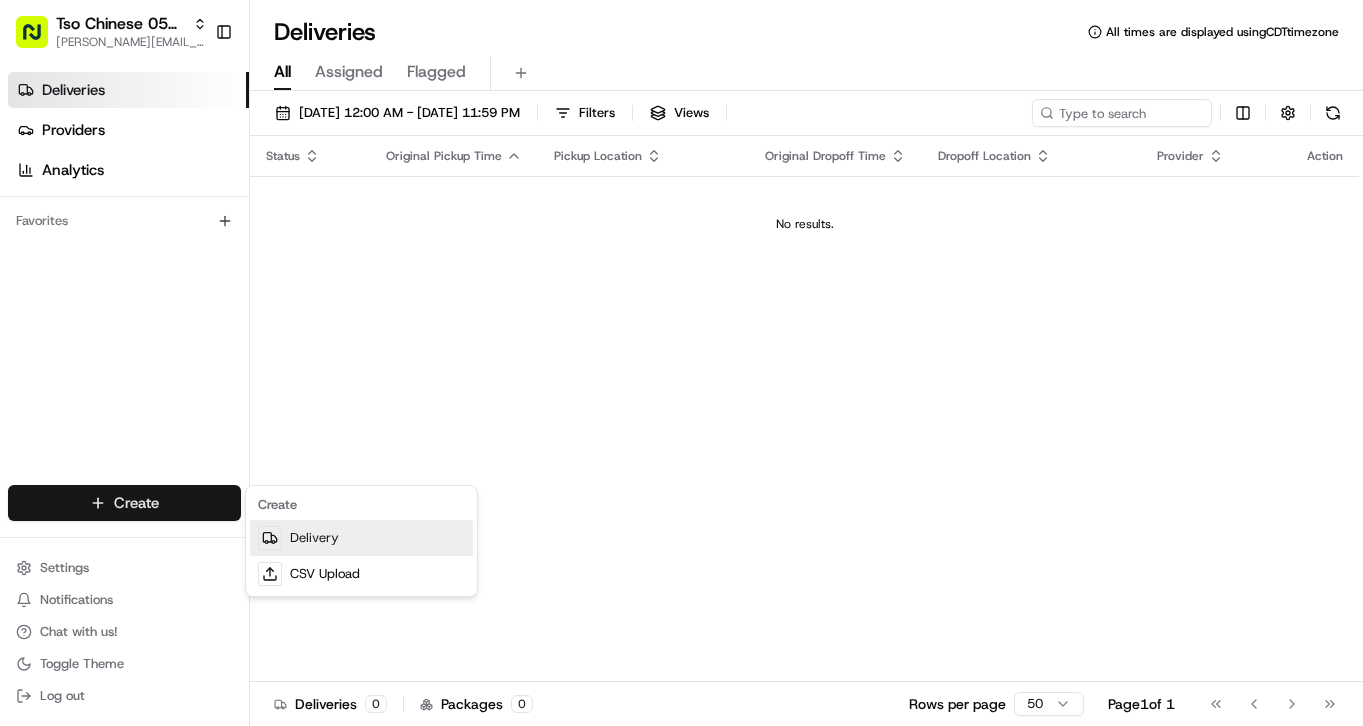 click on "Delivery" at bounding box center [361, 538] 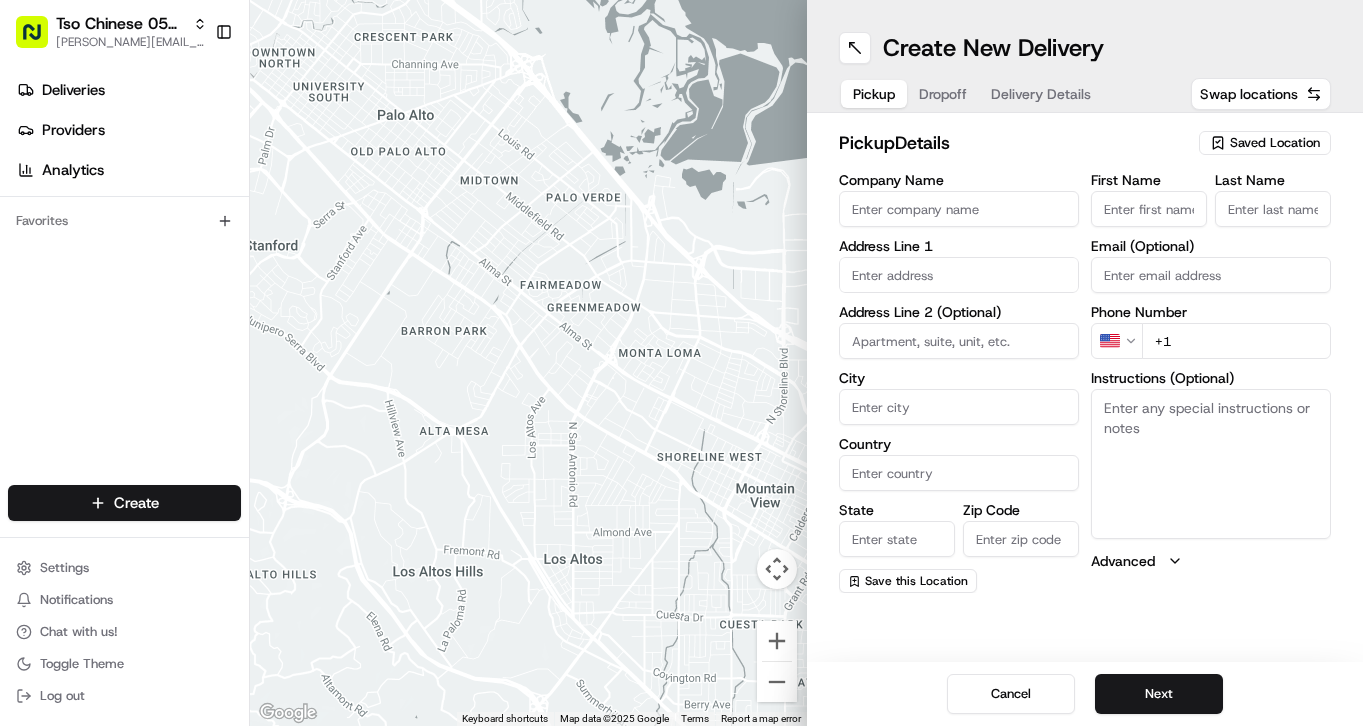 click on "Saved Location" at bounding box center [1275, 143] 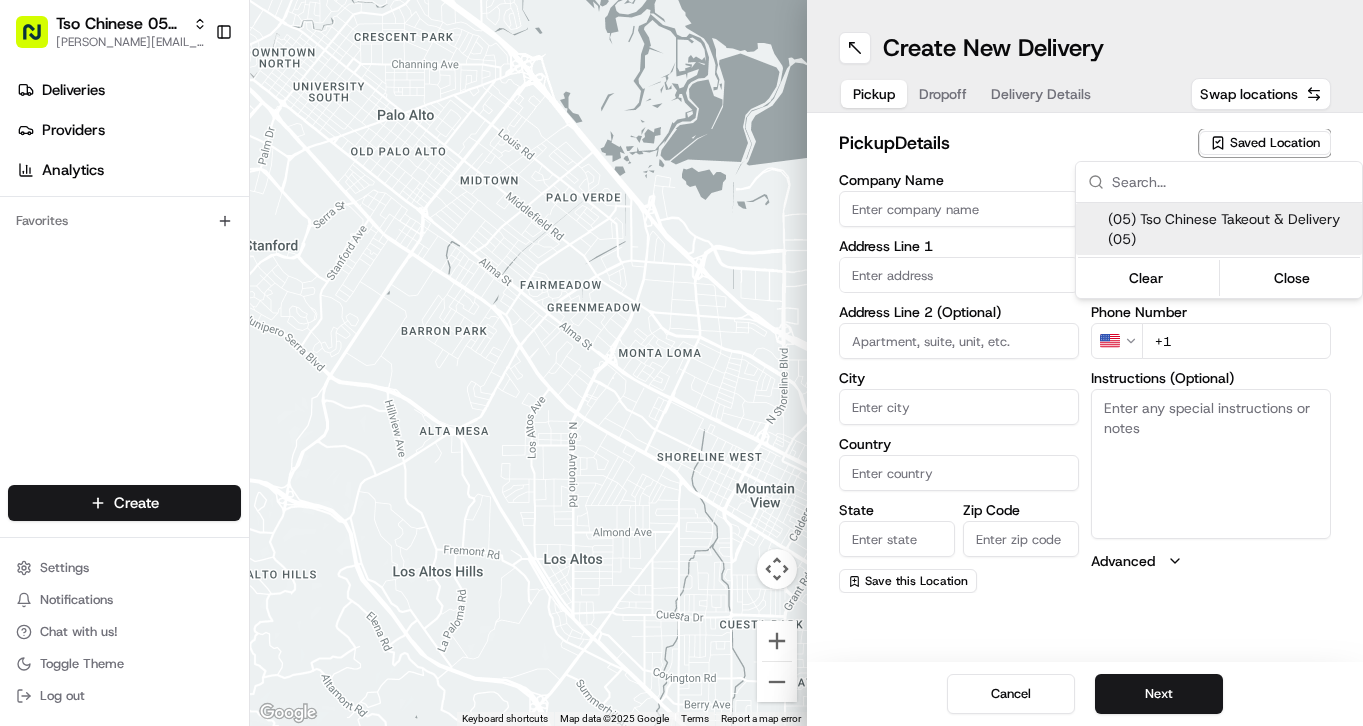 click on "(05) Tso Chinese Takeout & Delivery (05)" at bounding box center [1231, 229] 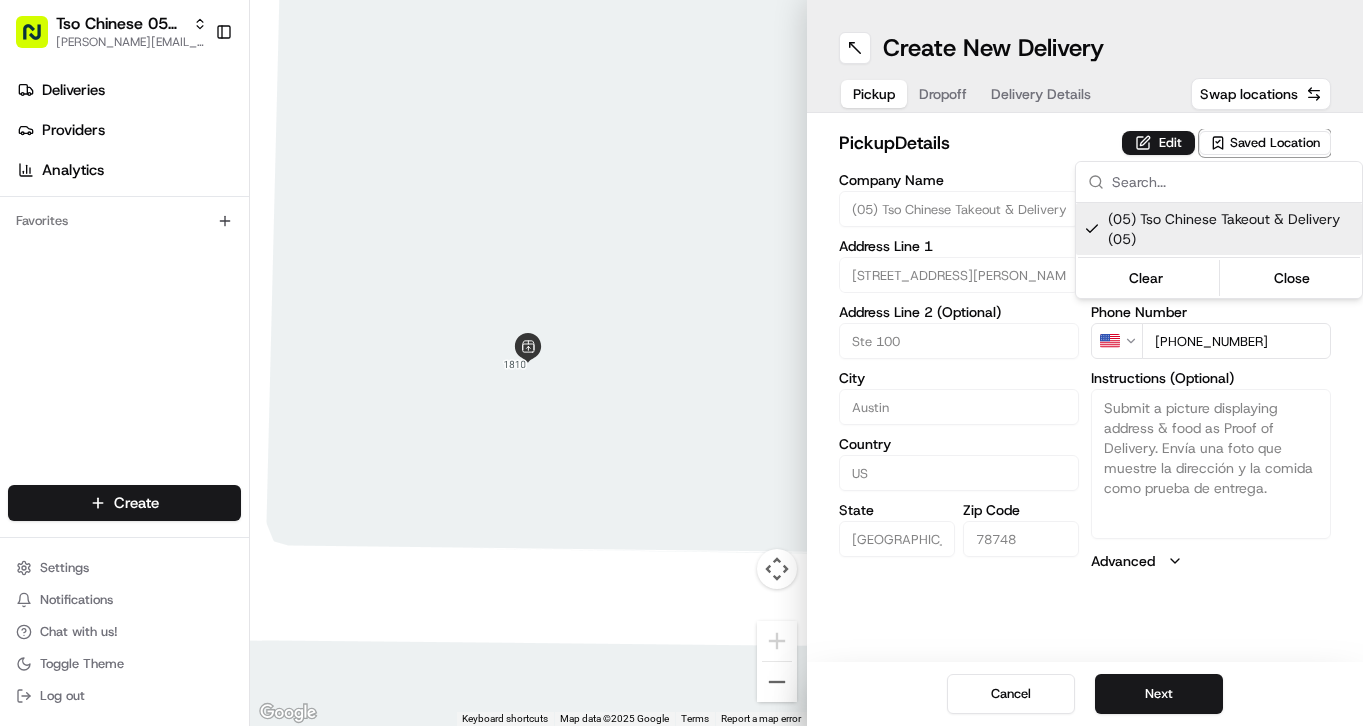 click on "Tso Chinese 05 Menchaca [EMAIL_ADDRESS][DOMAIN_NAME] Toggle Sidebar Deliveries Providers Analytics Favorites Main Menu Members & Organization Organization Users Roles Preferences Customization Tracking Orchestration Automations Dispatch Strategy Locations Pickup Locations Dropoff Locations Billing Billing Refund Requests Integrations Notification Triggers Webhooks API Keys Request Logs Create Settings Notifications Chat with us! Toggle Theme Log out ← Move left → Move right ↑ Move up ↓ Move down + Zoom in - Zoom out Home Jump left by 75% End Jump right by 75% Page Up Jump up by 75% Page Down Jump down by 75% Keyboard shortcuts Map Data Map data ©2025 Google Map data ©2025 Google 2 m  Click to toggle between metric and imperial units Terms Report a map error Create New Delivery Pickup Dropoff Delivery Details Swap locations pickup  Details  Edit Saved Location Company Name (05) Tso Chinese Takeout & Delivery Address Line 1 [GEOGRAPHIC_DATA][PERSON_NAME] Address Line 2 (Optional) [GEOGRAPHIC_DATA] [GEOGRAPHIC_DATA]" at bounding box center (681, 363) 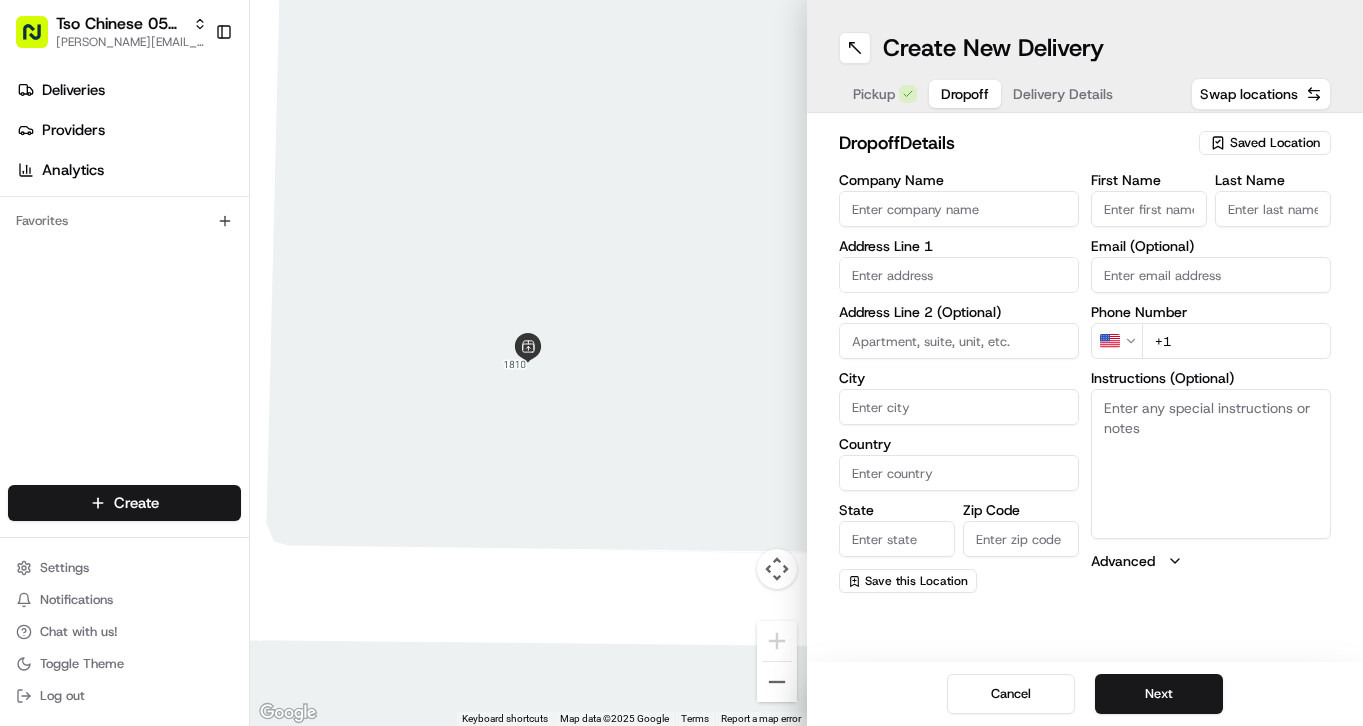 click on "Dropoff" at bounding box center (965, 94) 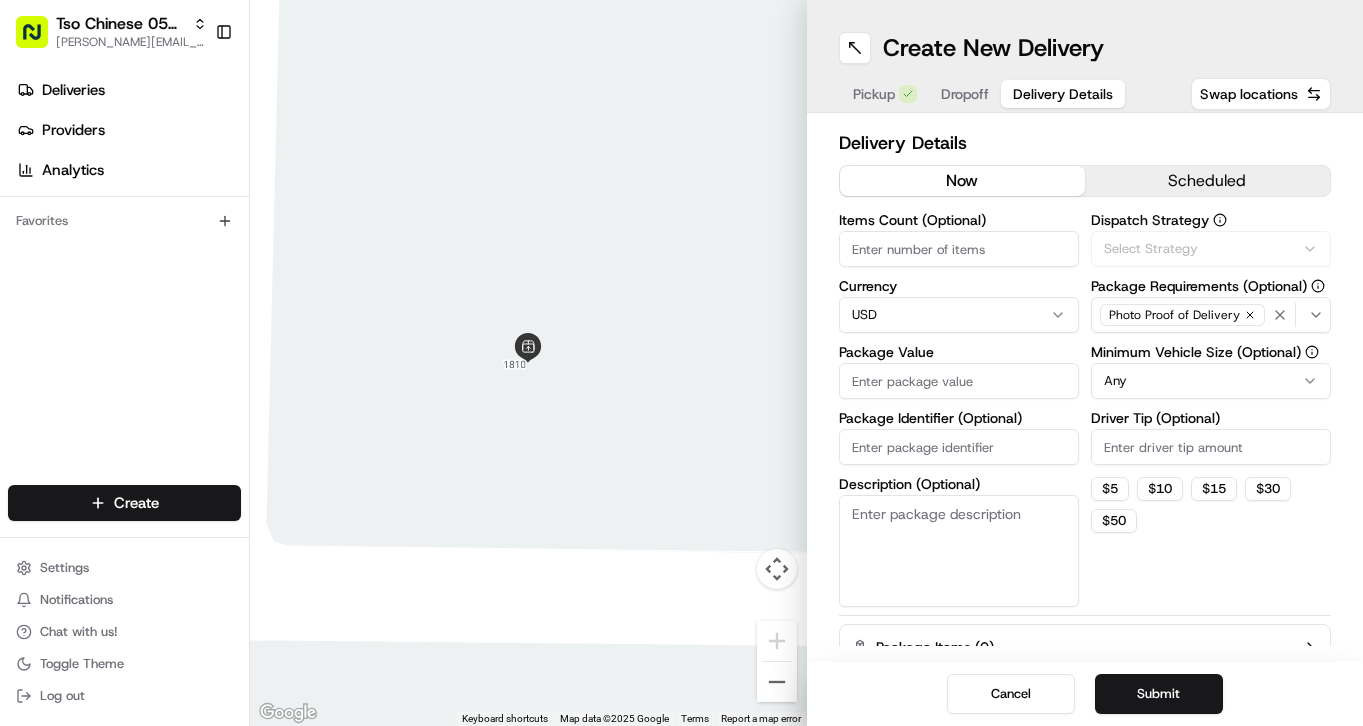 click on "Delivery Details" at bounding box center (1063, 94) 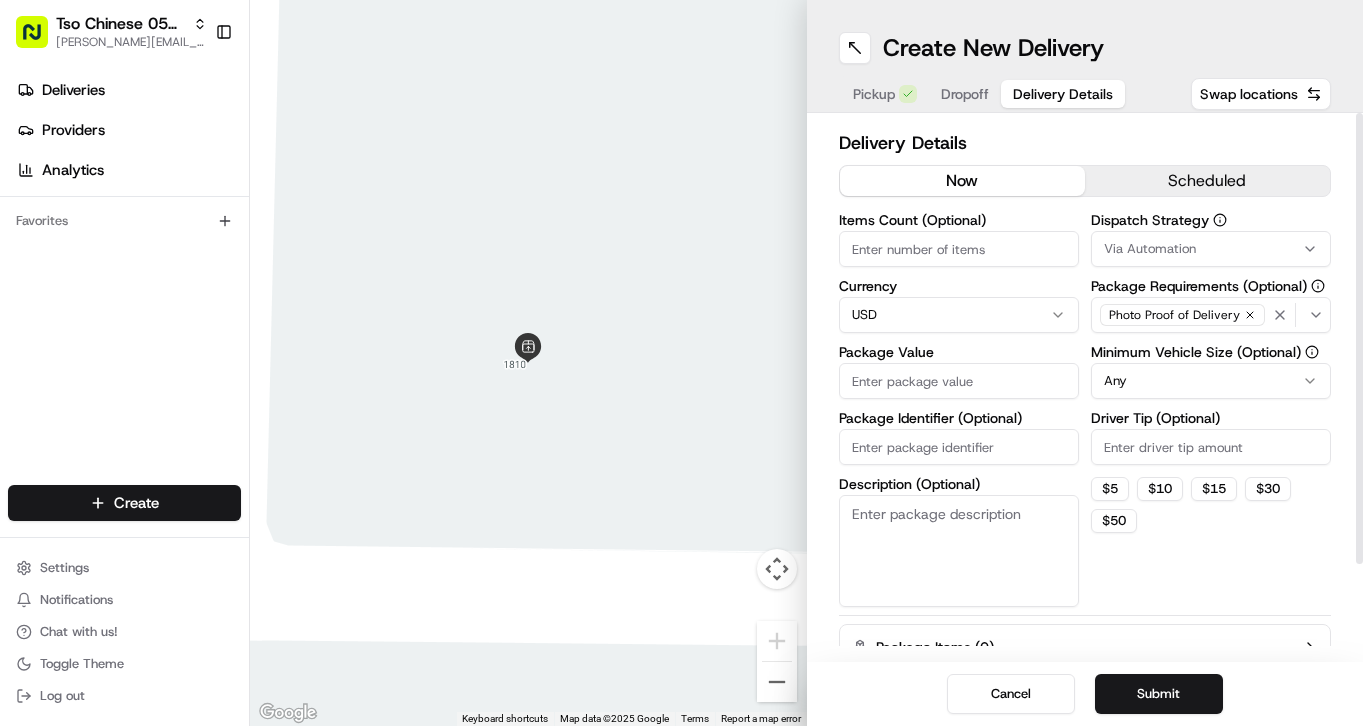 click on "Package Identifier (Optional)" at bounding box center (959, 447) 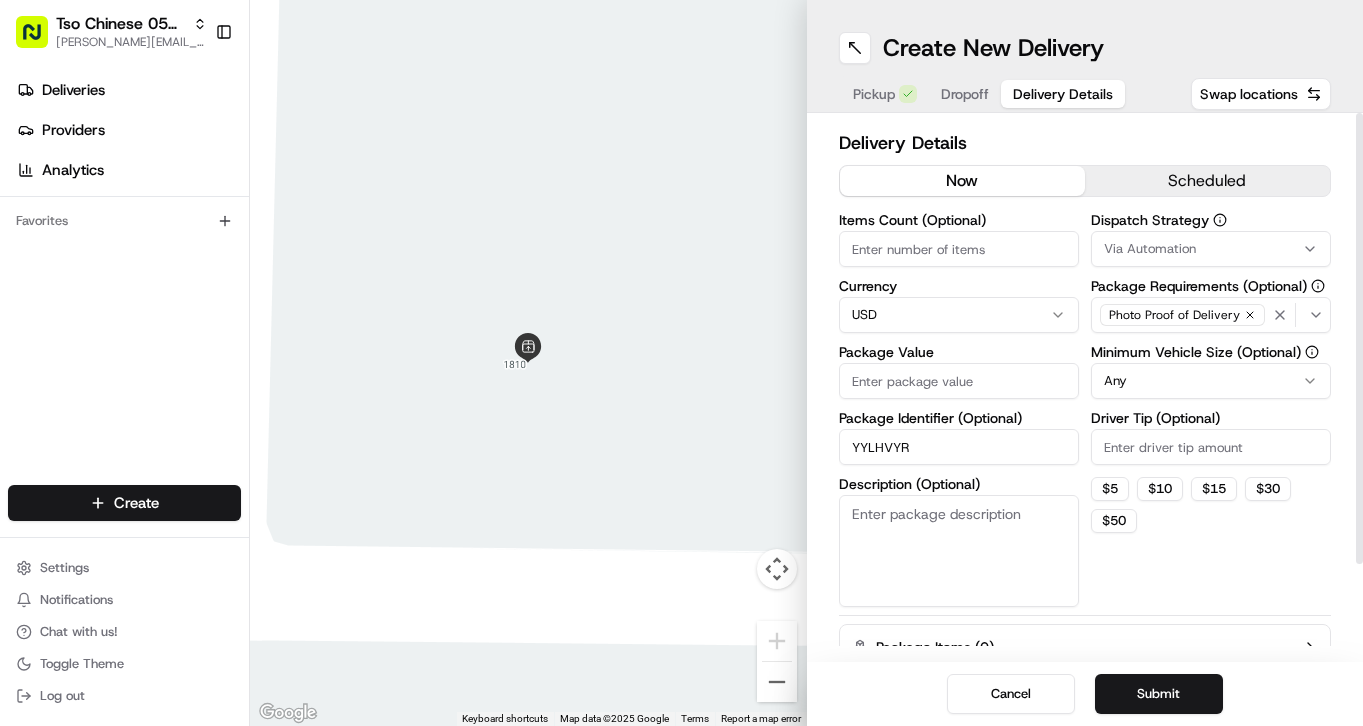 type on "YYLHVYR" 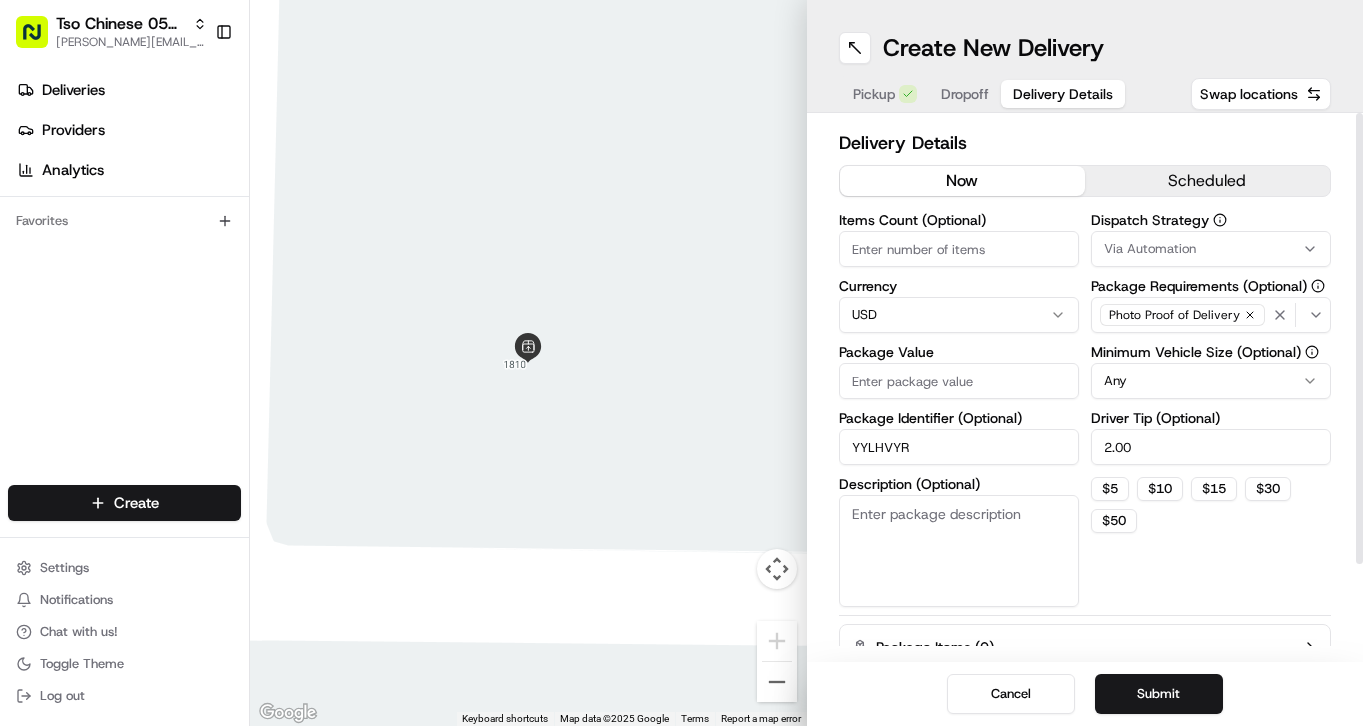 type on "2.00" 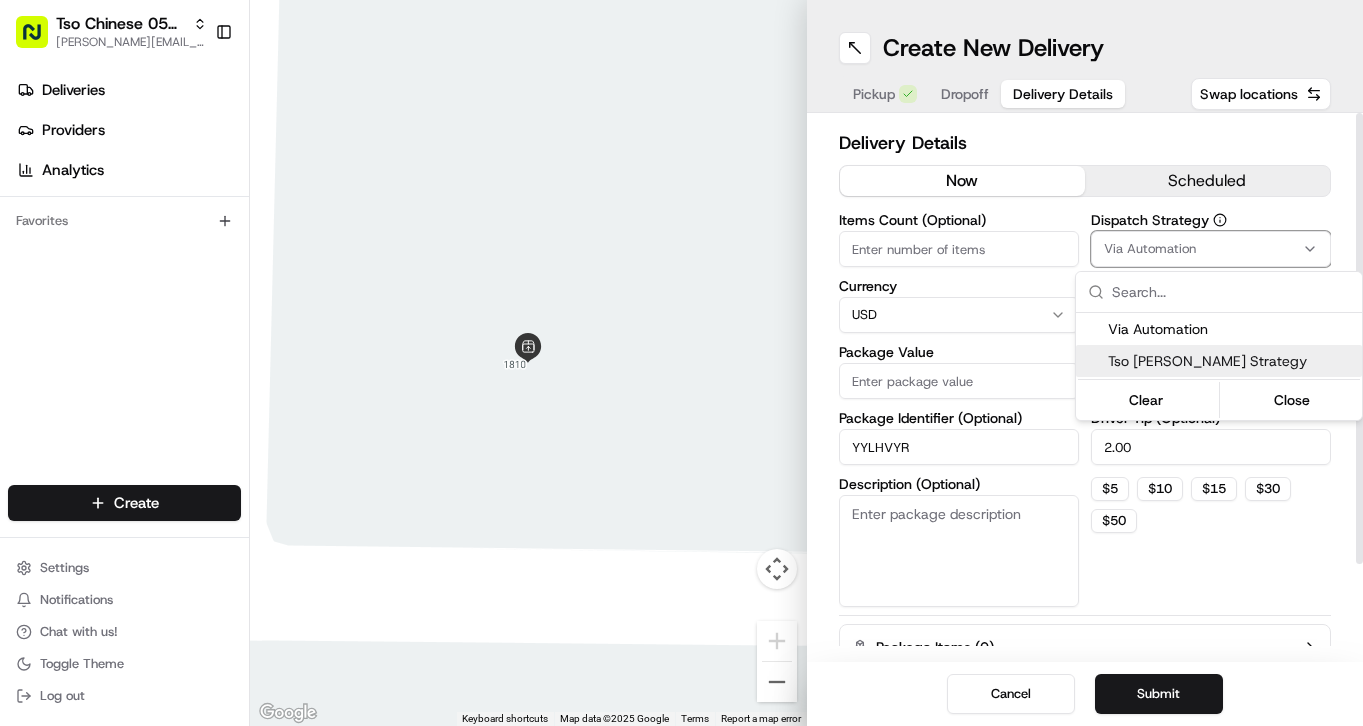 click on "Tso [PERSON_NAME] Strategy" at bounding box center (1231, 361) 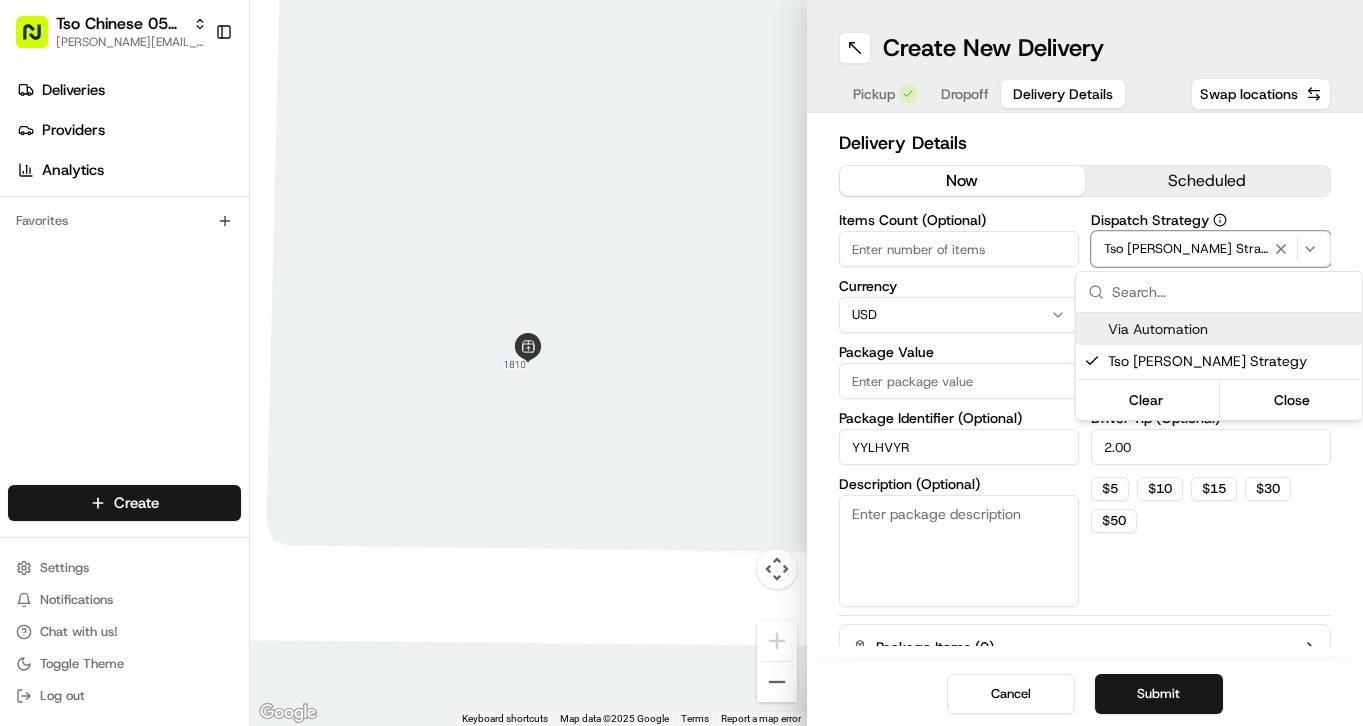 click on "Tso Chinese 05 Menchaca [EMAIL_ADDRESS][DOMAIN_NAME] Toggle Sidebar Deliveries Providers Analytics Favorites Main Menu Members & Organization Organization Users Roles Preferences Customization Tracking Orchestration Automations Dispatch Strategy Locations Pickup Locations Dropoff Locations Billing Billing Refund Requests Integrations Notification Triggers Webhooks API Keys Request Logs Create Settings Notifications Chat with us! Toggle Theme Log out ← Move left → Move right ↑ Move up ↓ Move down + Zoom in - Zoom out Home Jump left by 75% End Jump right by 75% Page Up Jump up by 75% Page Down Jump down by 75% Keyboard shortcuts Map Data Map data ©2025 Google Map data ©2025 Google 2 m  Click to toggle between metric and imperial units Terms Report a map error Create New Delivery Pickup Dropoff Delivery Details Swap locations Delivery Details now scheduled Items Count (Optional) Currency USD Package Value Package Identifier (Optional) YYLHVYR Description (Optional) Dispatch Strategy Any 2.00 $" at bounding box center (681, 363) 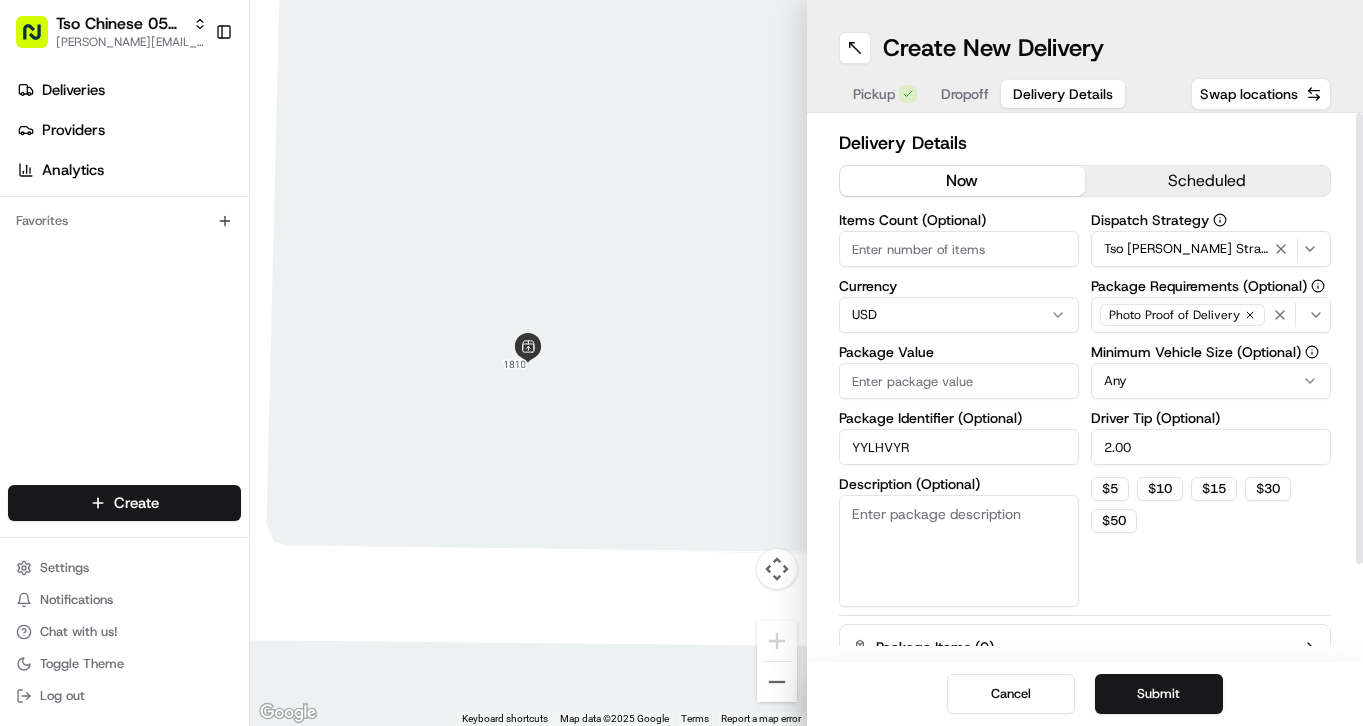 click on "Items Count (Optional)" at bounding box center [959, 249] 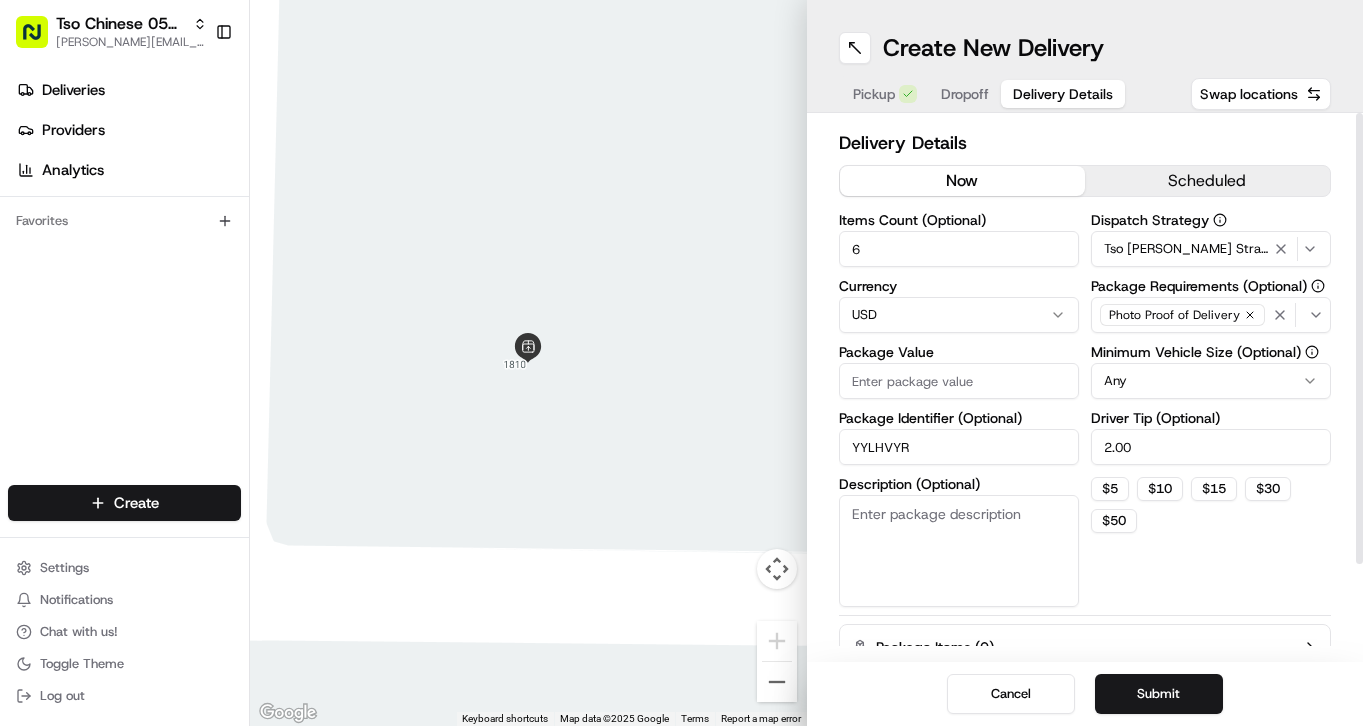 type on "6" 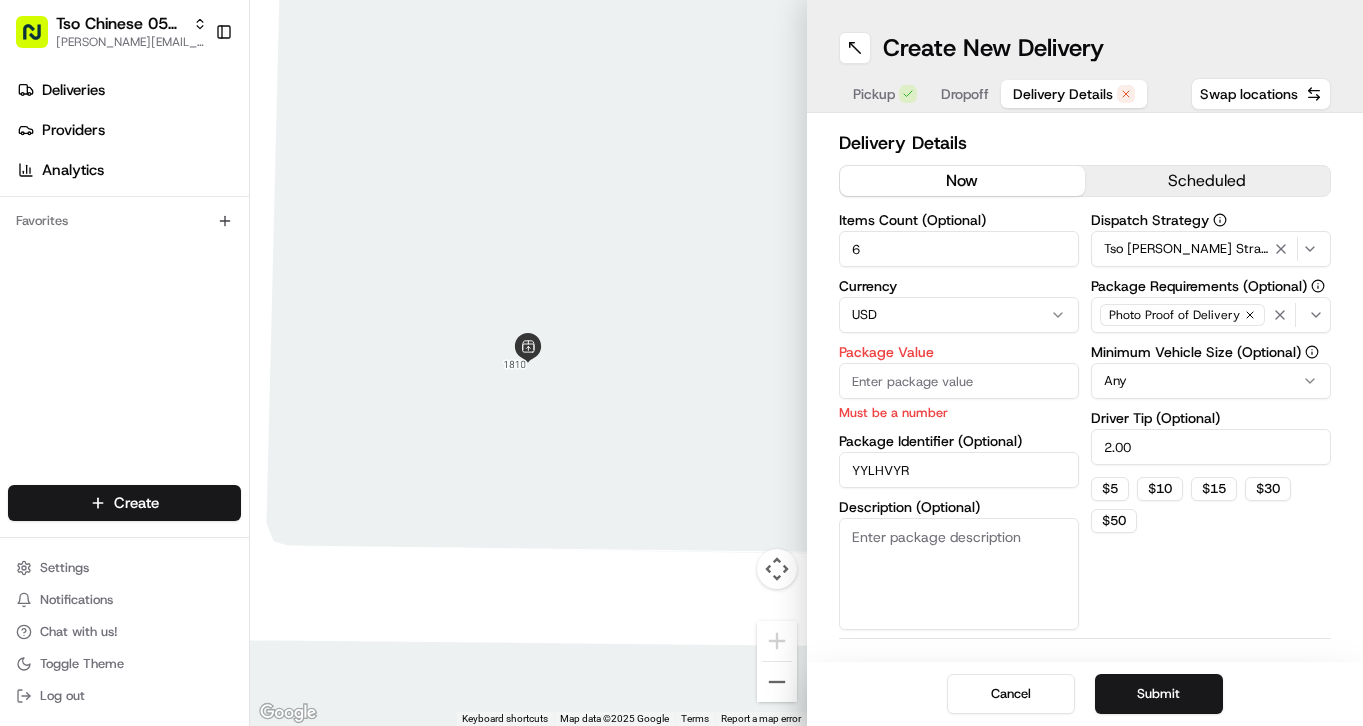 paste on "69.12" 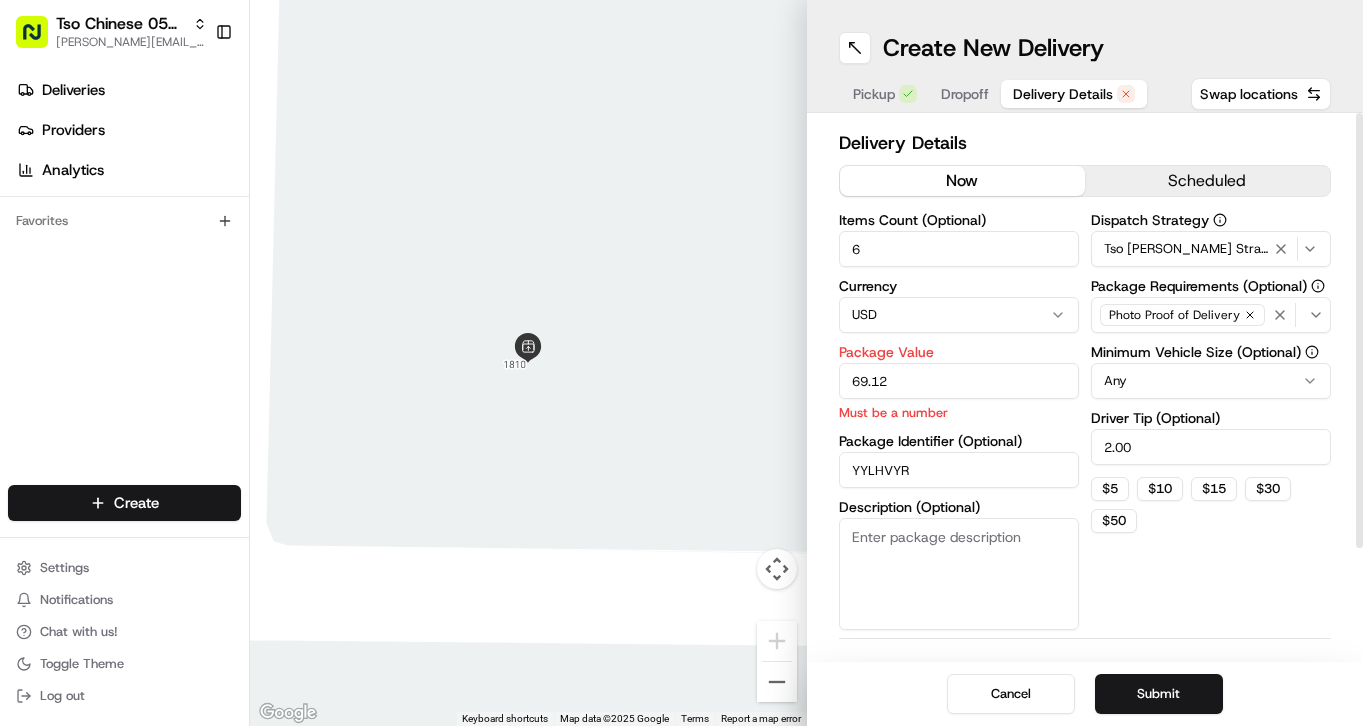 type on "69.12" 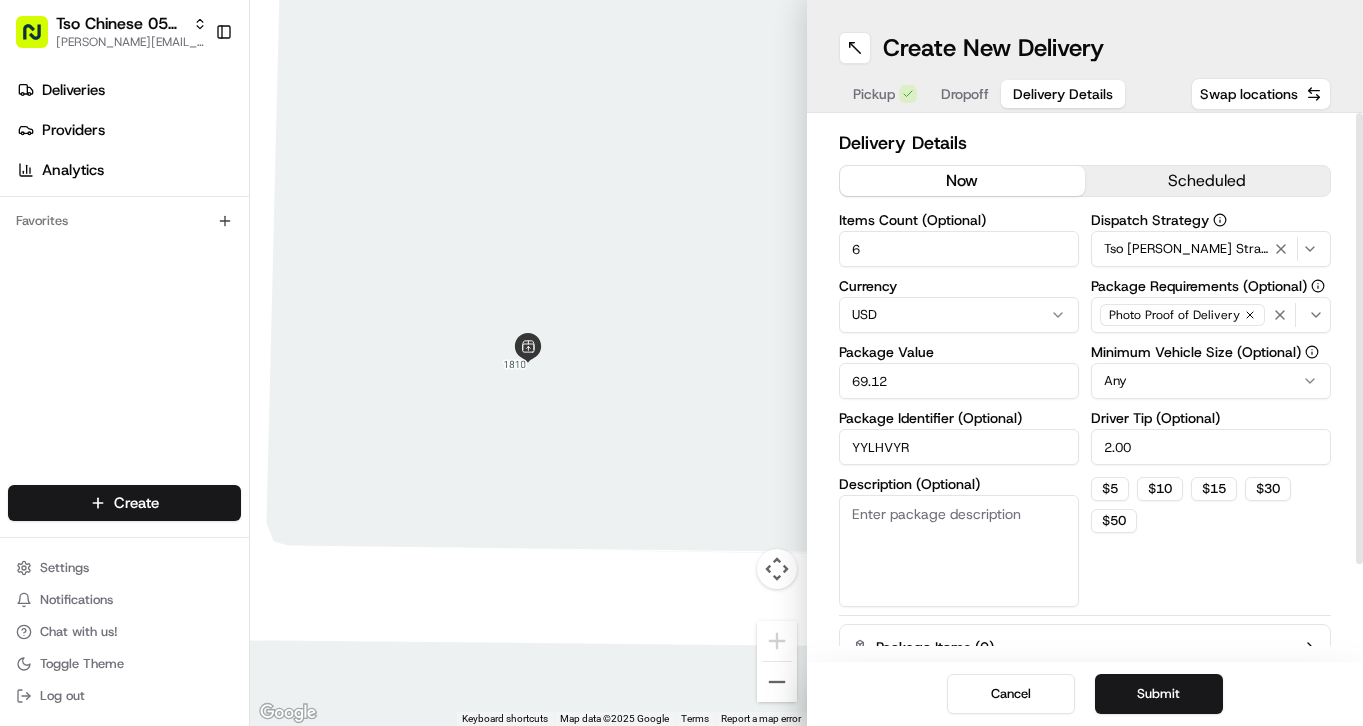 click on "Dropoff" at bounding box center [965, 94] 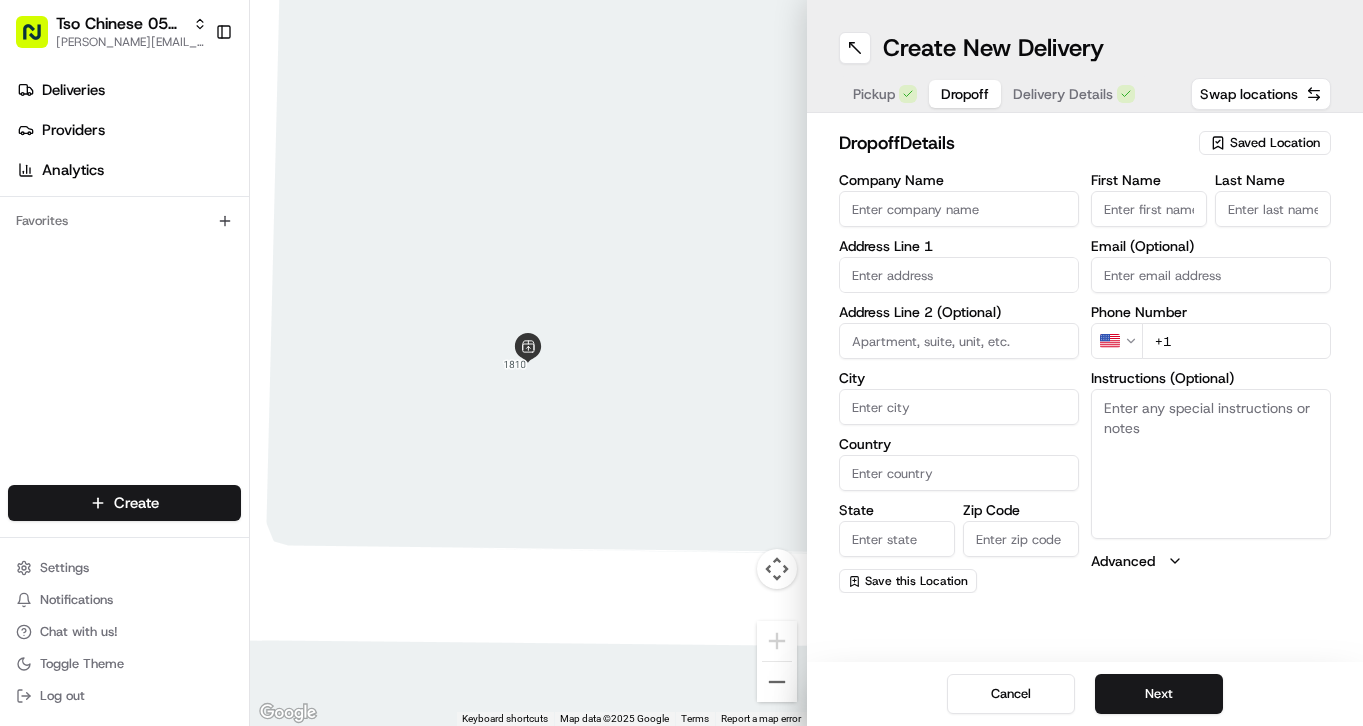 click at bounding box center (959, 275) 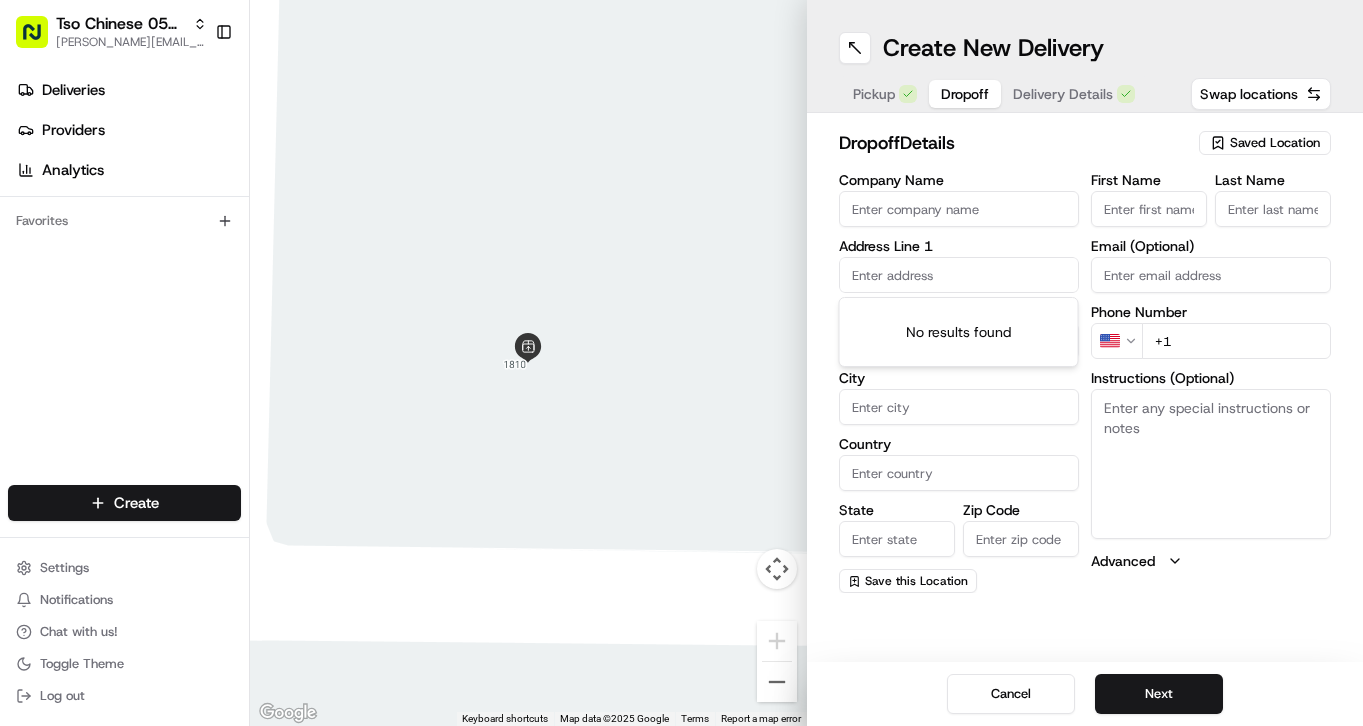 paste on "[STREET_ADDRESS]" 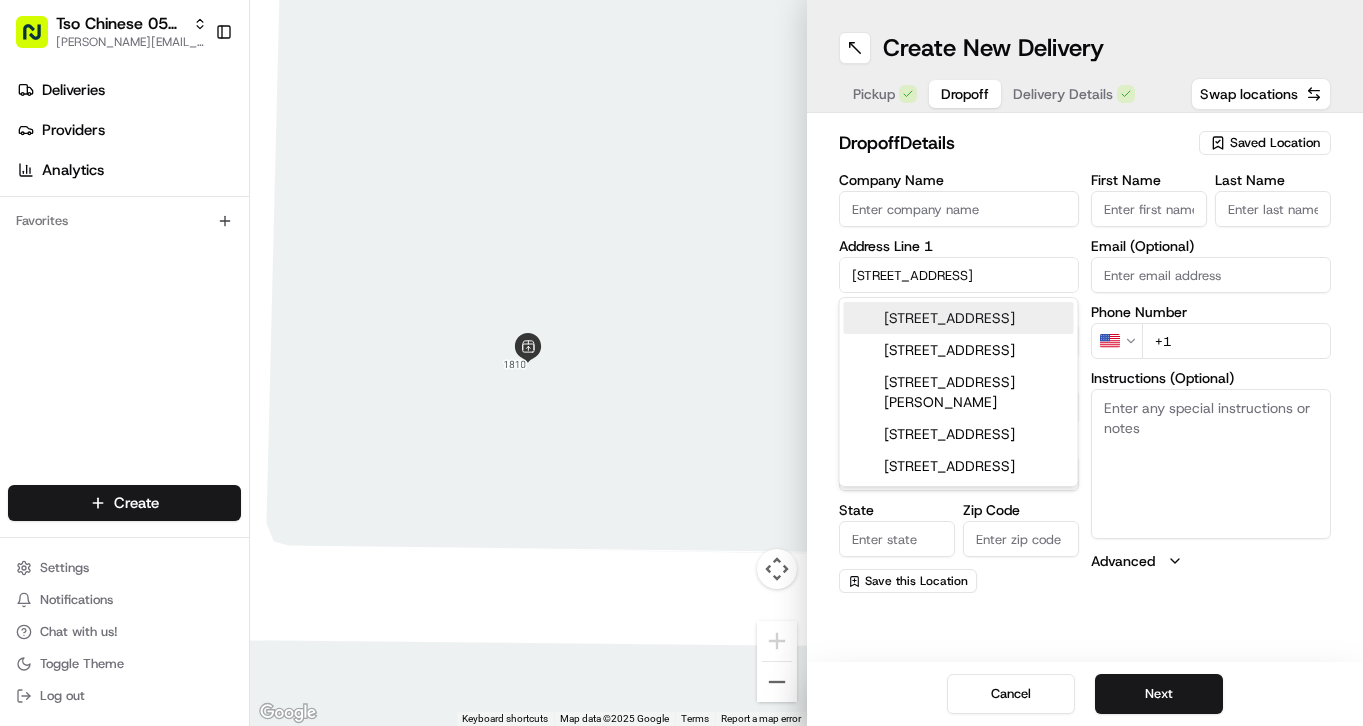 click on "[STREET_ADDRESS]" at bounding box center (959, 318) 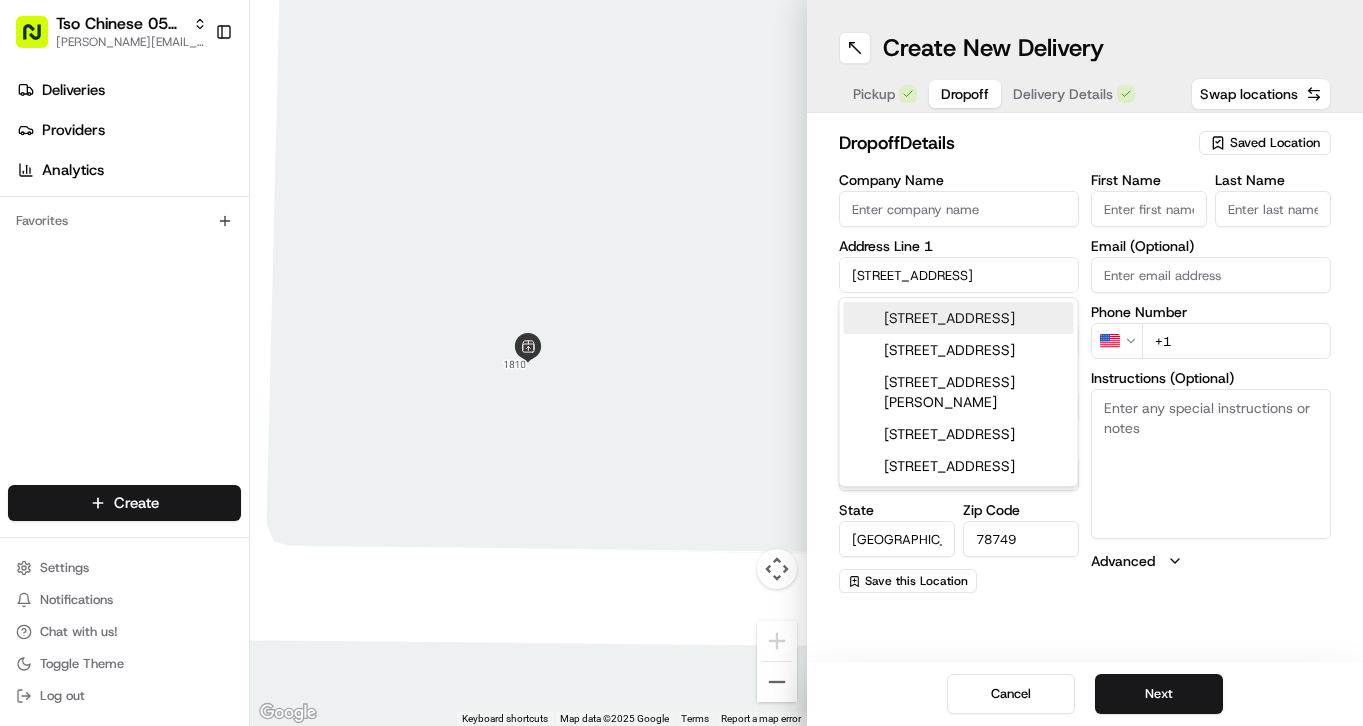 type on "[STREET_ADDRESS]" 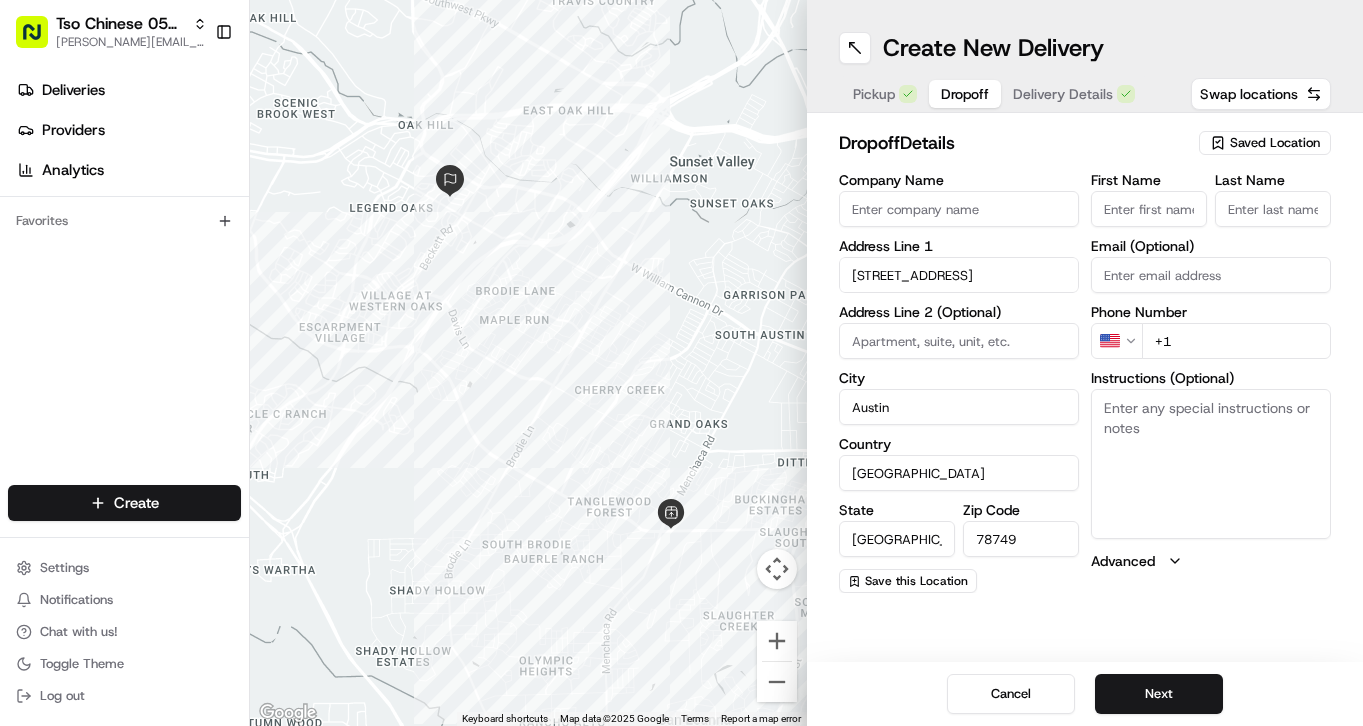click on "+1" at bounding box center (1236, 341) 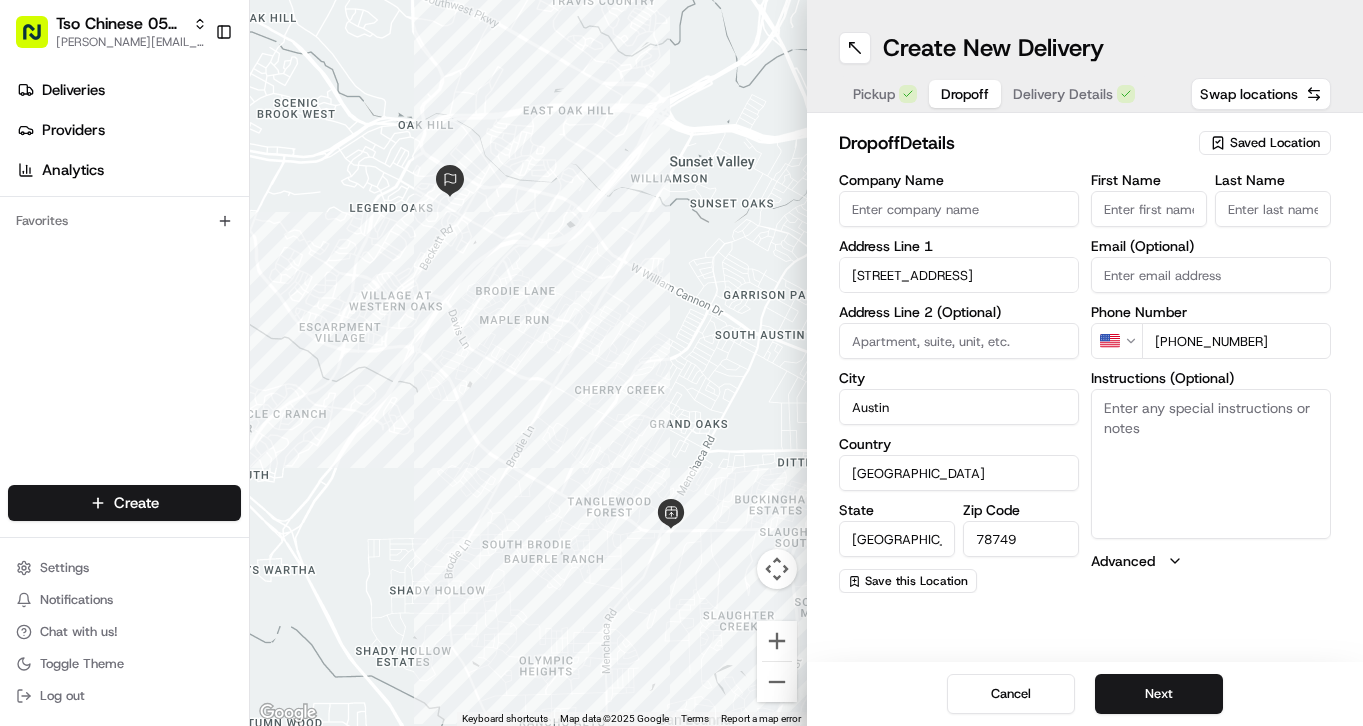 type on "[PHONE_NUMBER]" 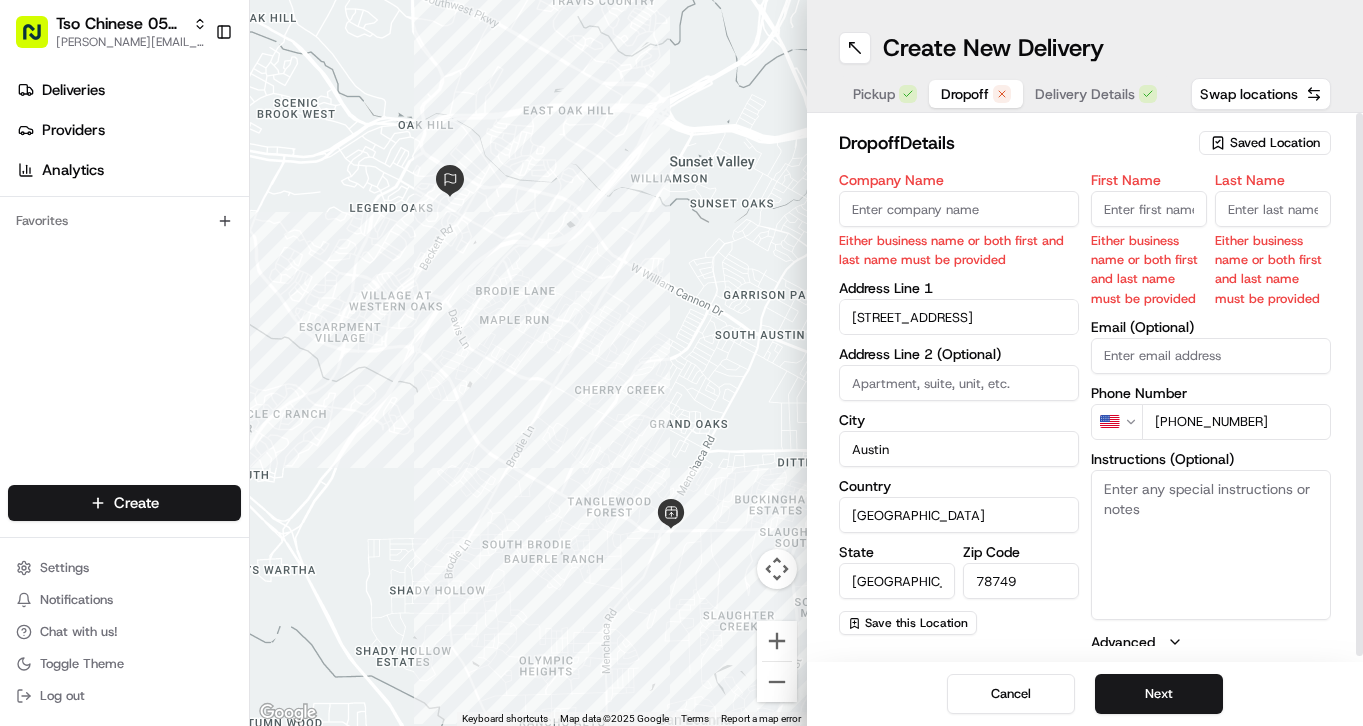 paste on "[PERSON_NAME]" 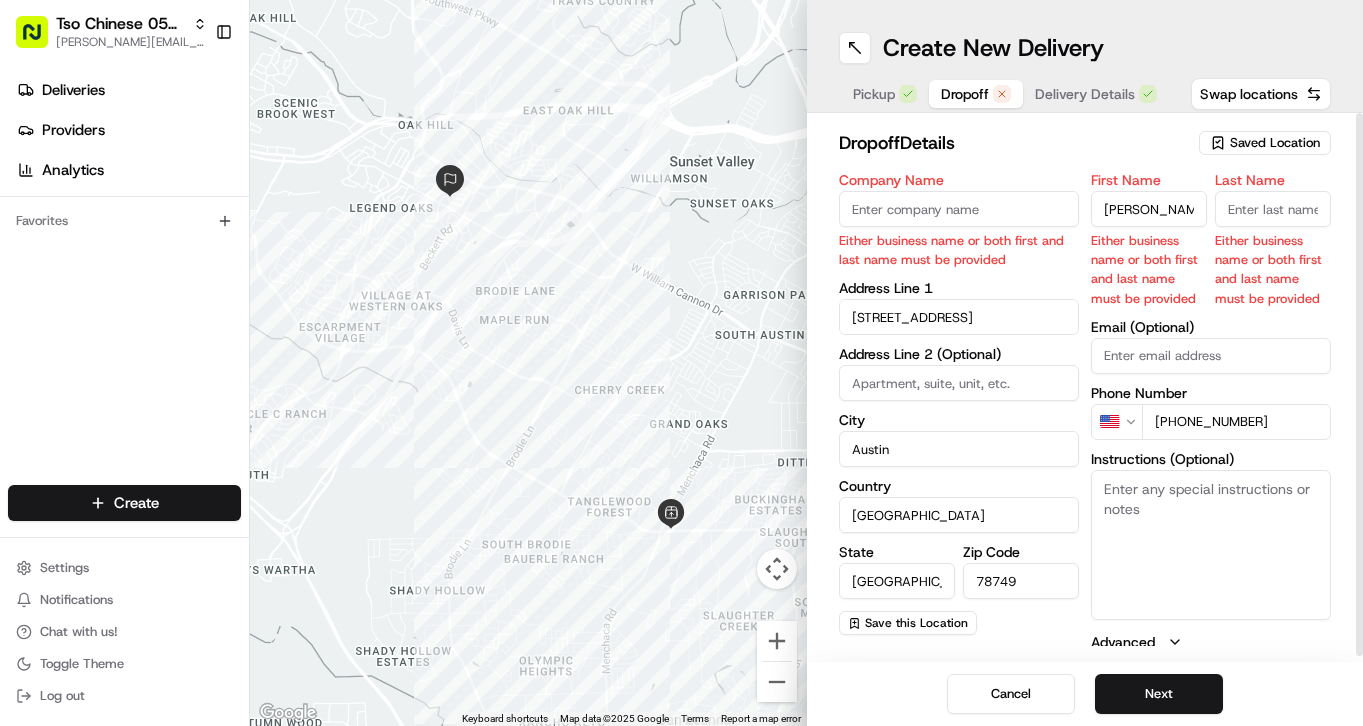 type on "[PERSON_NAME]" 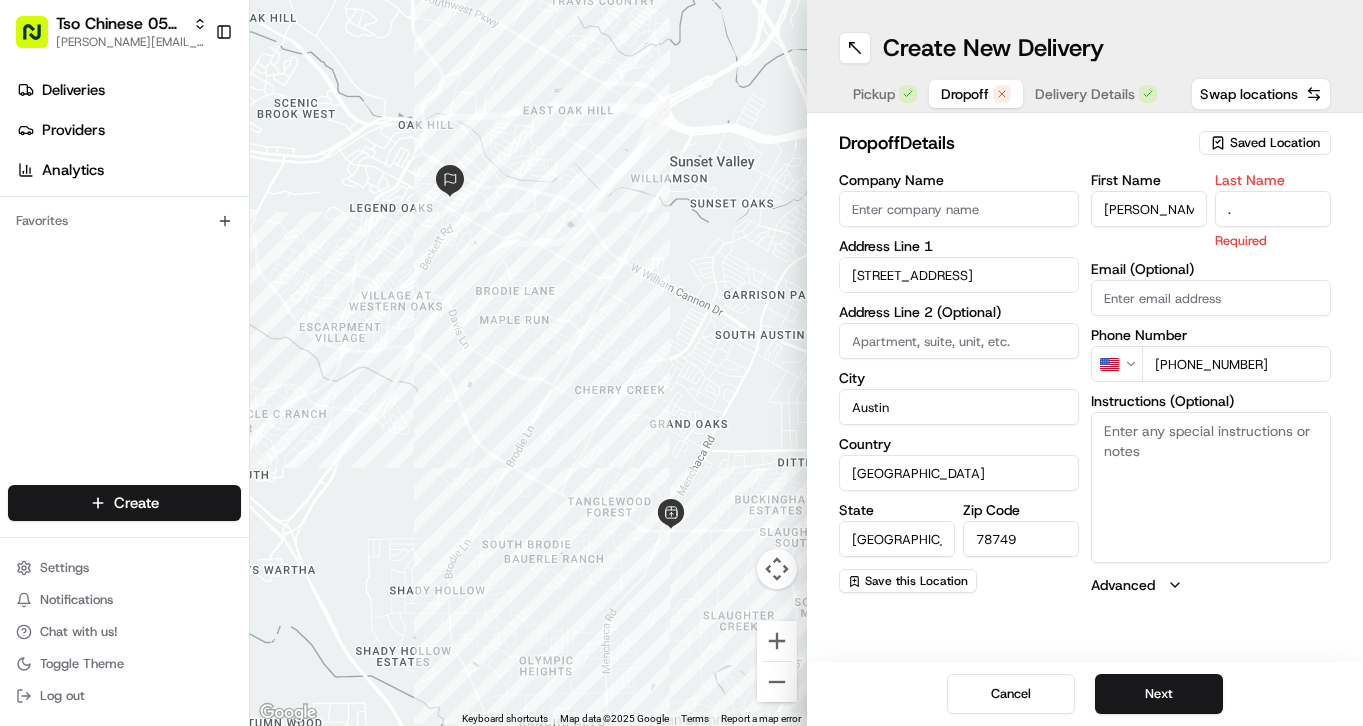 type on "." 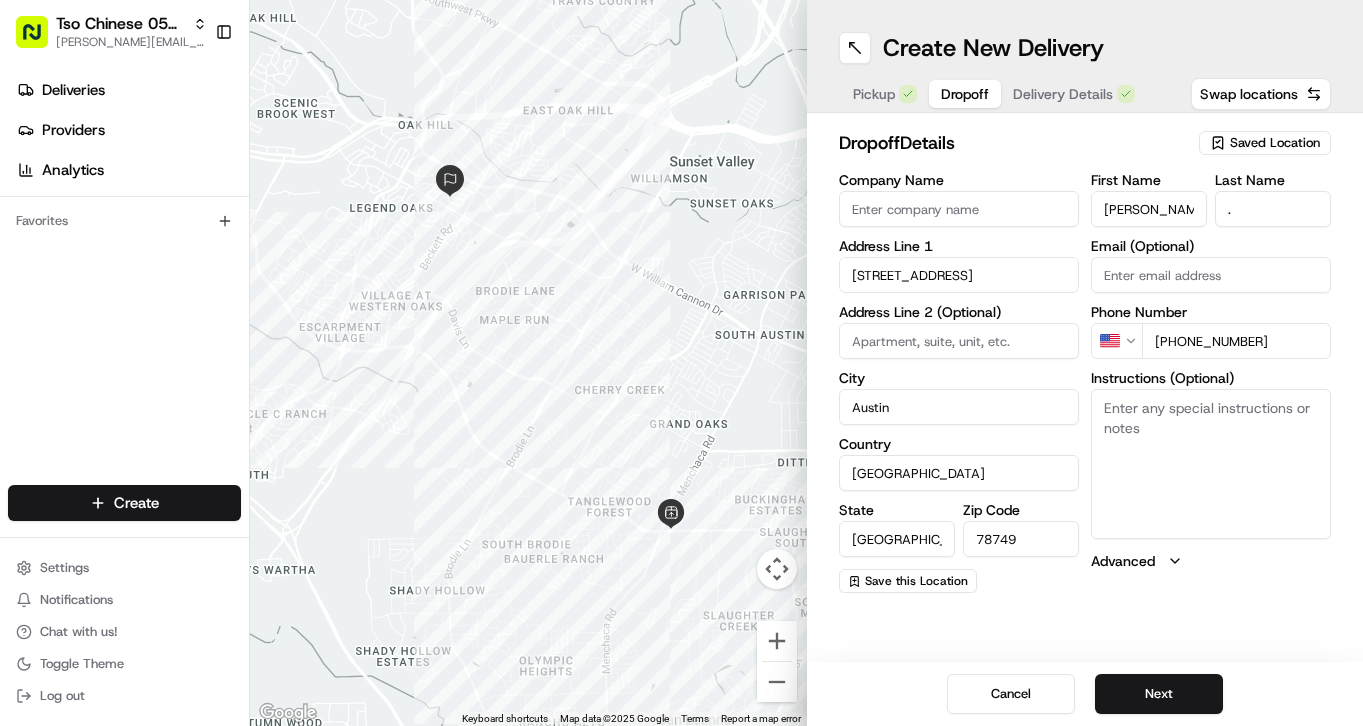 click on "dropoff  Details" at bounding box center (1013, 143) 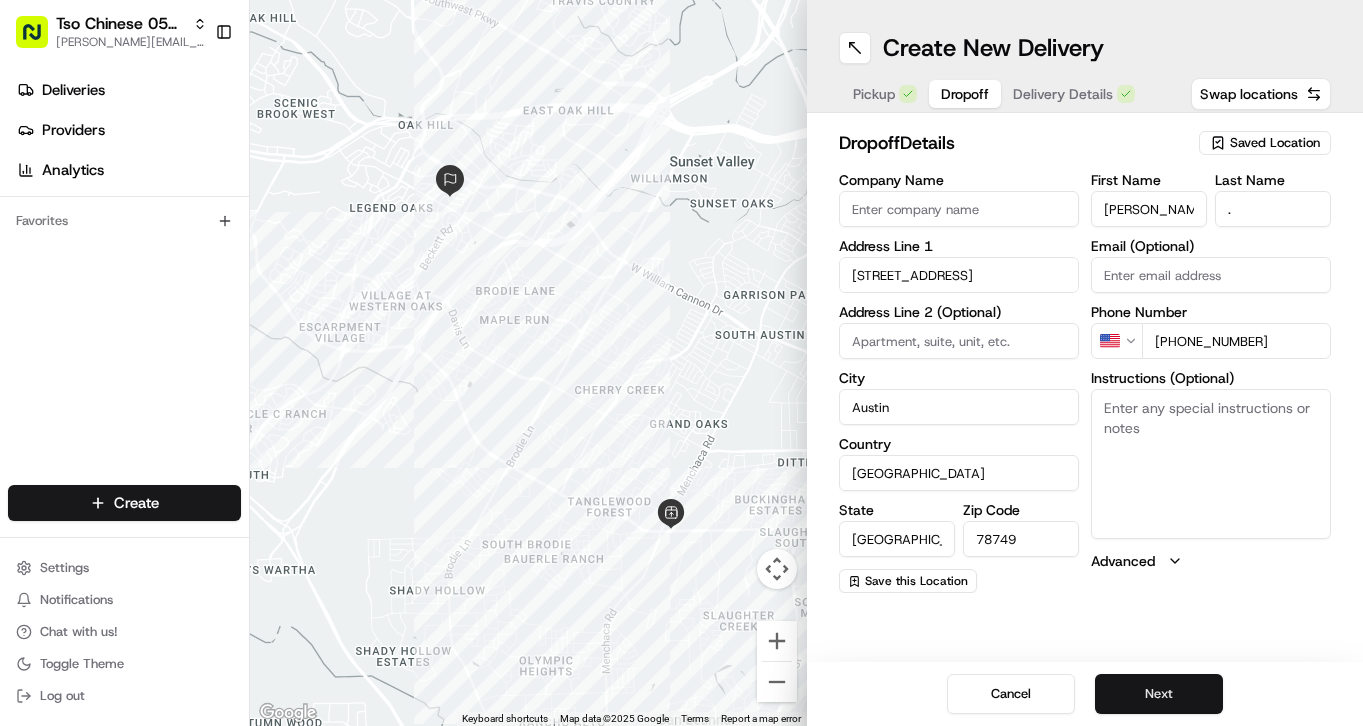click on "Next" at bounding box center (1159, 694) 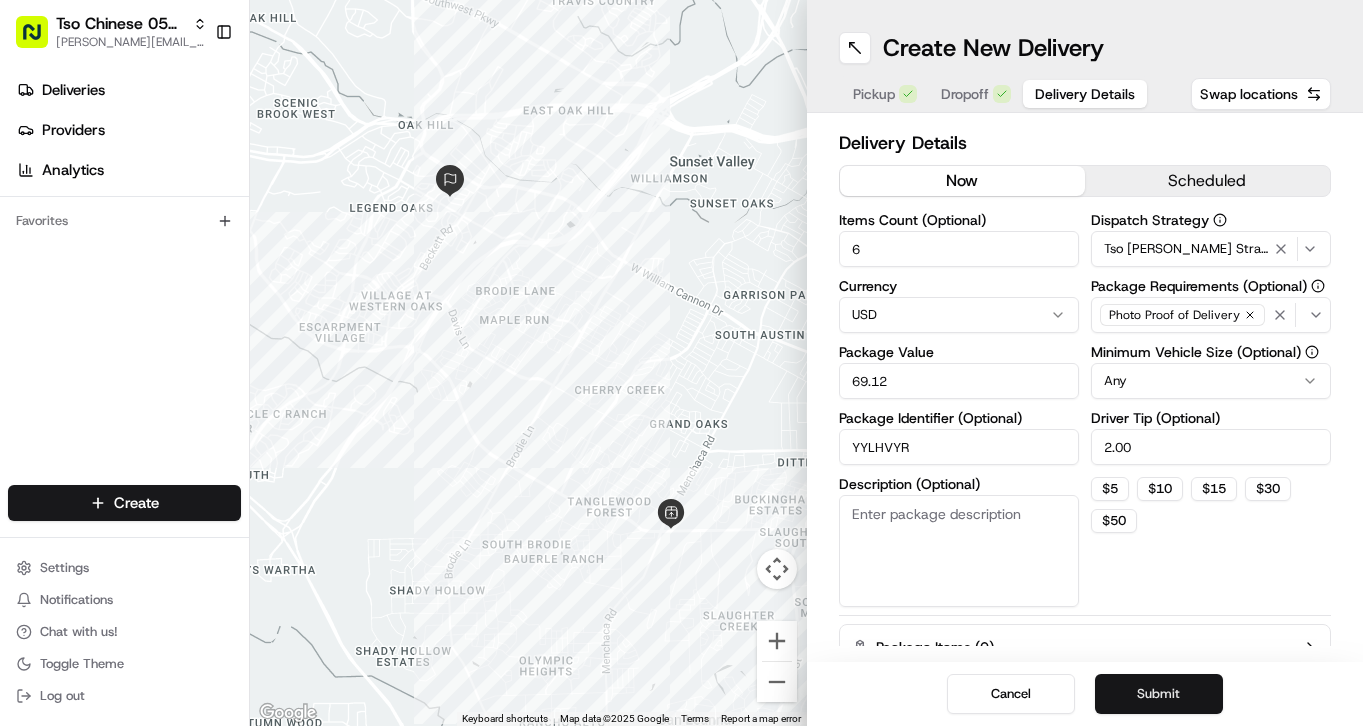 click on "Submit" at bounding box center [1159, 694] 